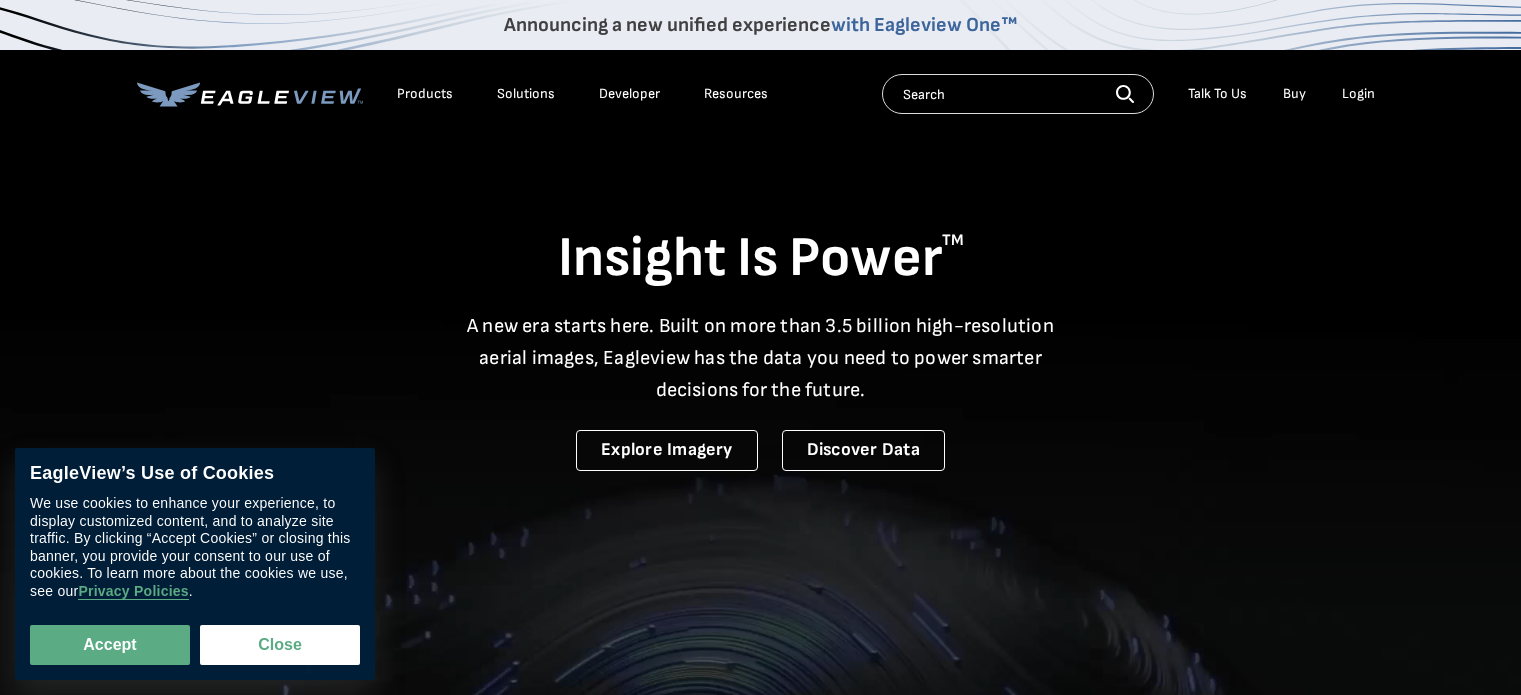 scroll, scrollTop: 0, scrollLeft: 0, axis: both 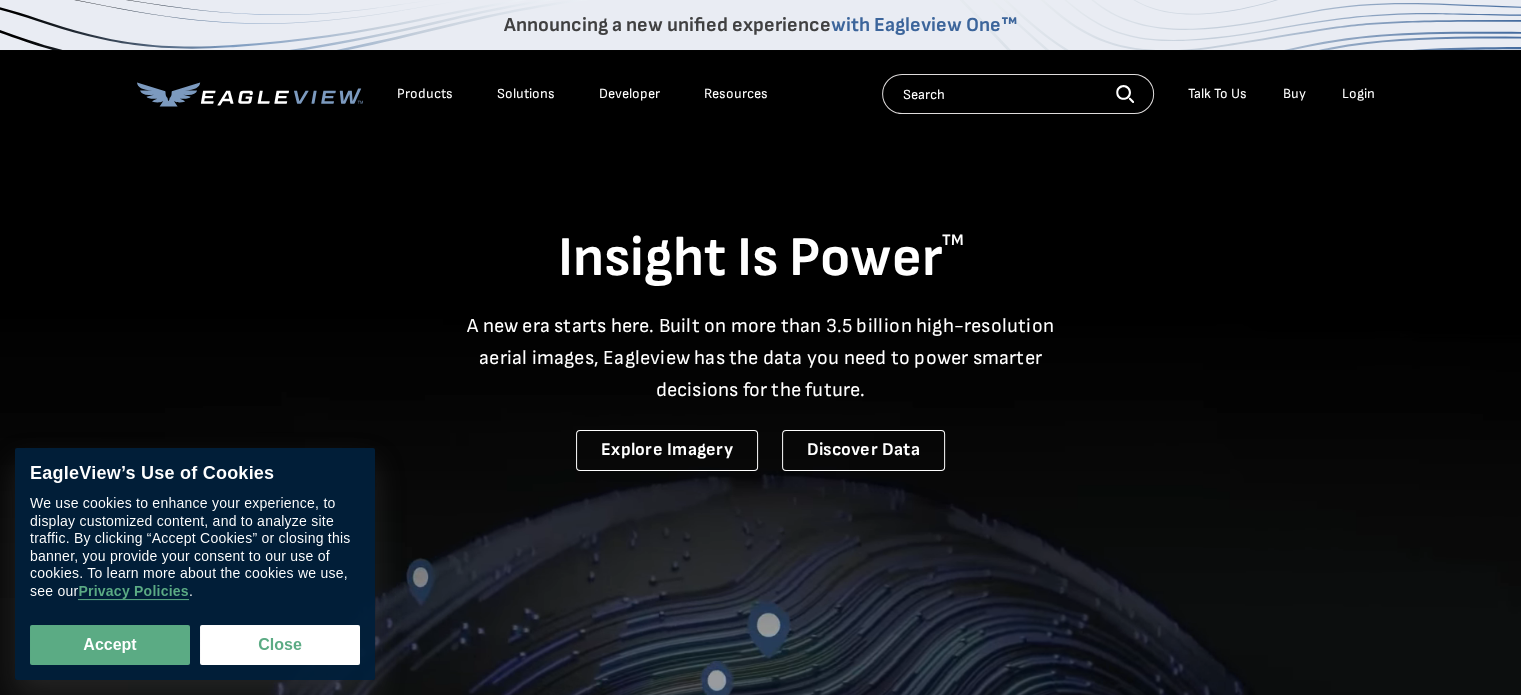 click on "Login" at bounding box center [1358, 94] 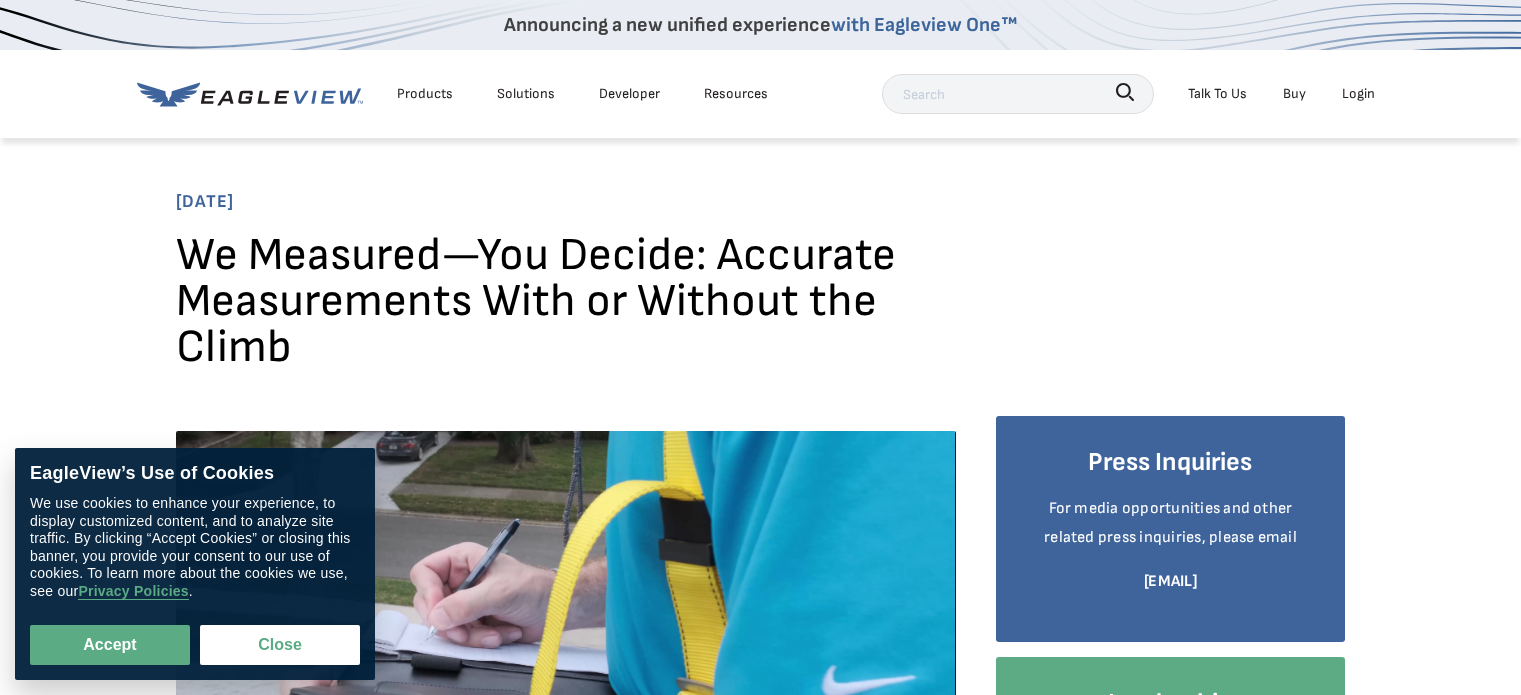 scroll, scrollTop: 0, scrollLeft: 0, axis: both 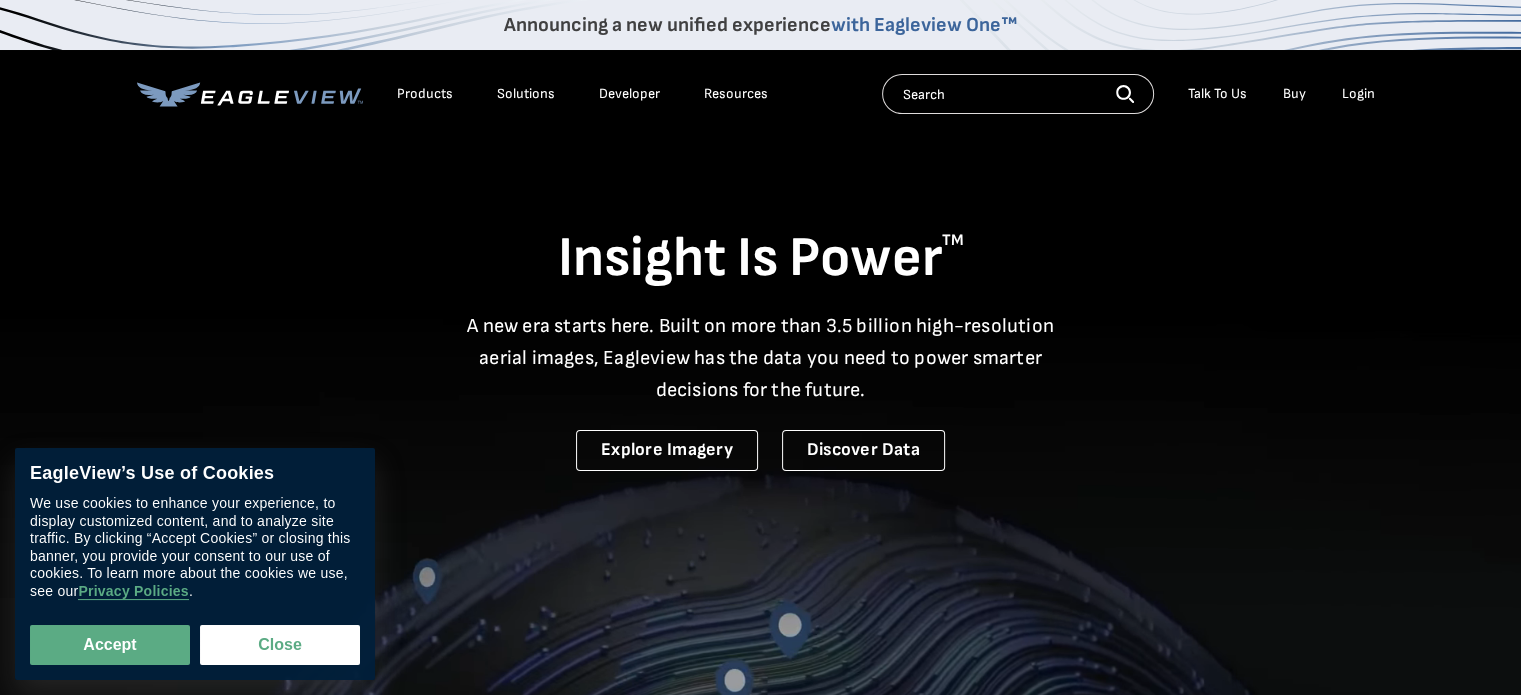 click on "Login" at bounding box center [1358, 94] 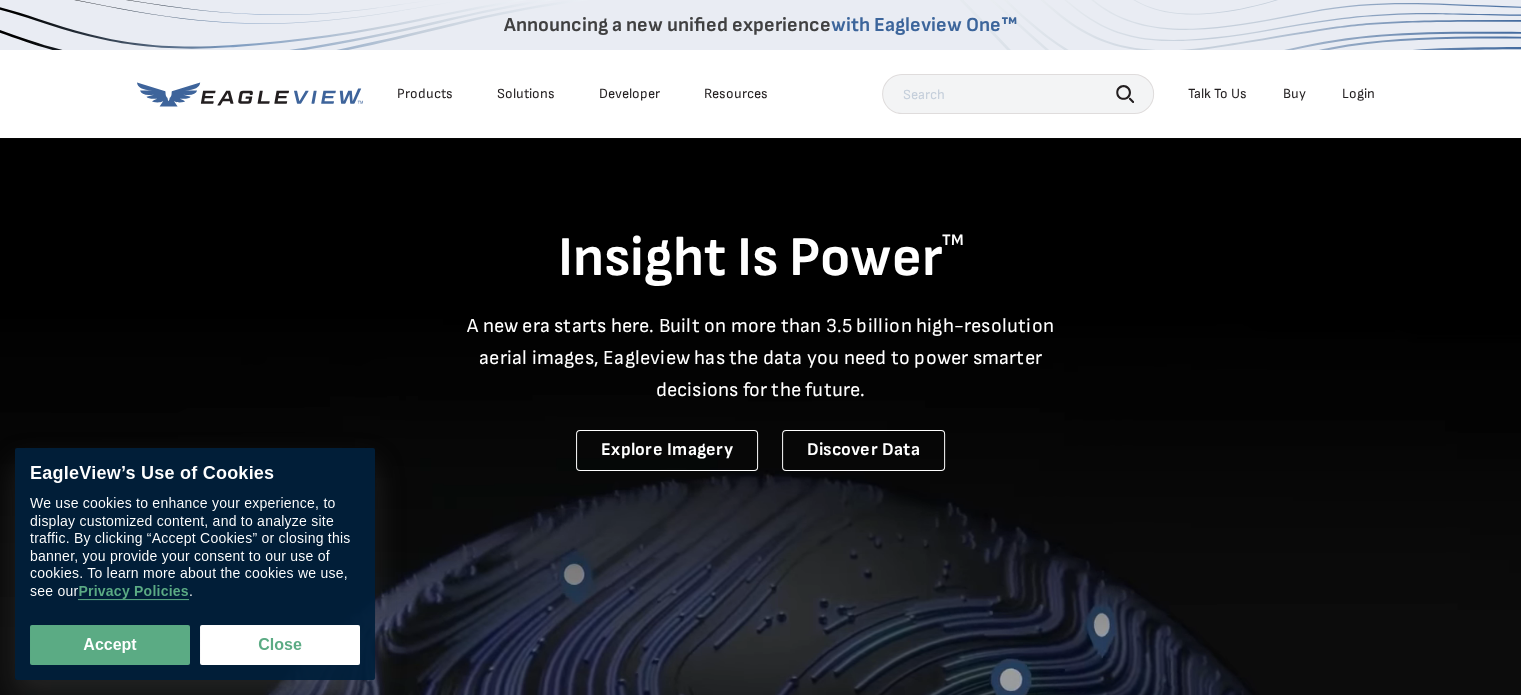 click on "Login" at bounding box center (1358, 94) 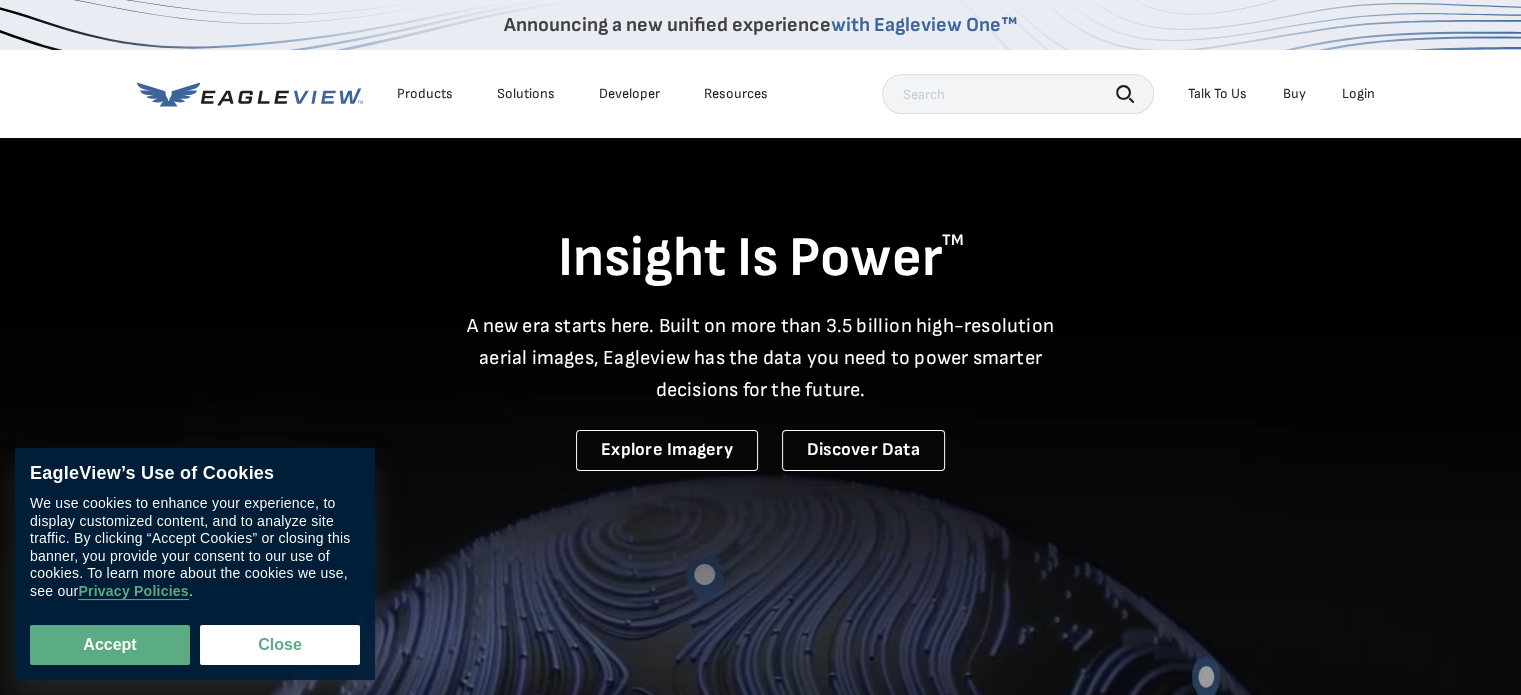 click on "Login" at bounding box center (1358, 94) 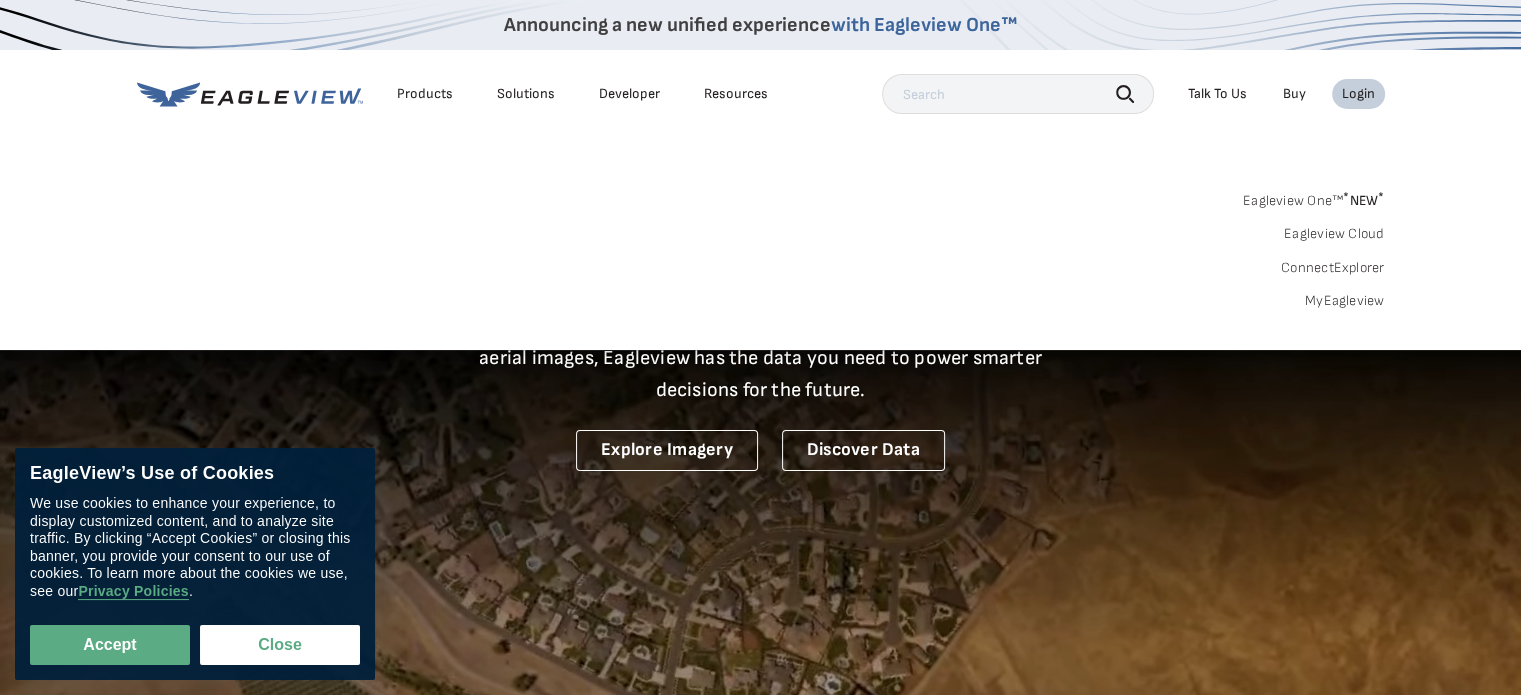 click on "Eagleview One™  * NEW *" at bounding box center [1314, 197] 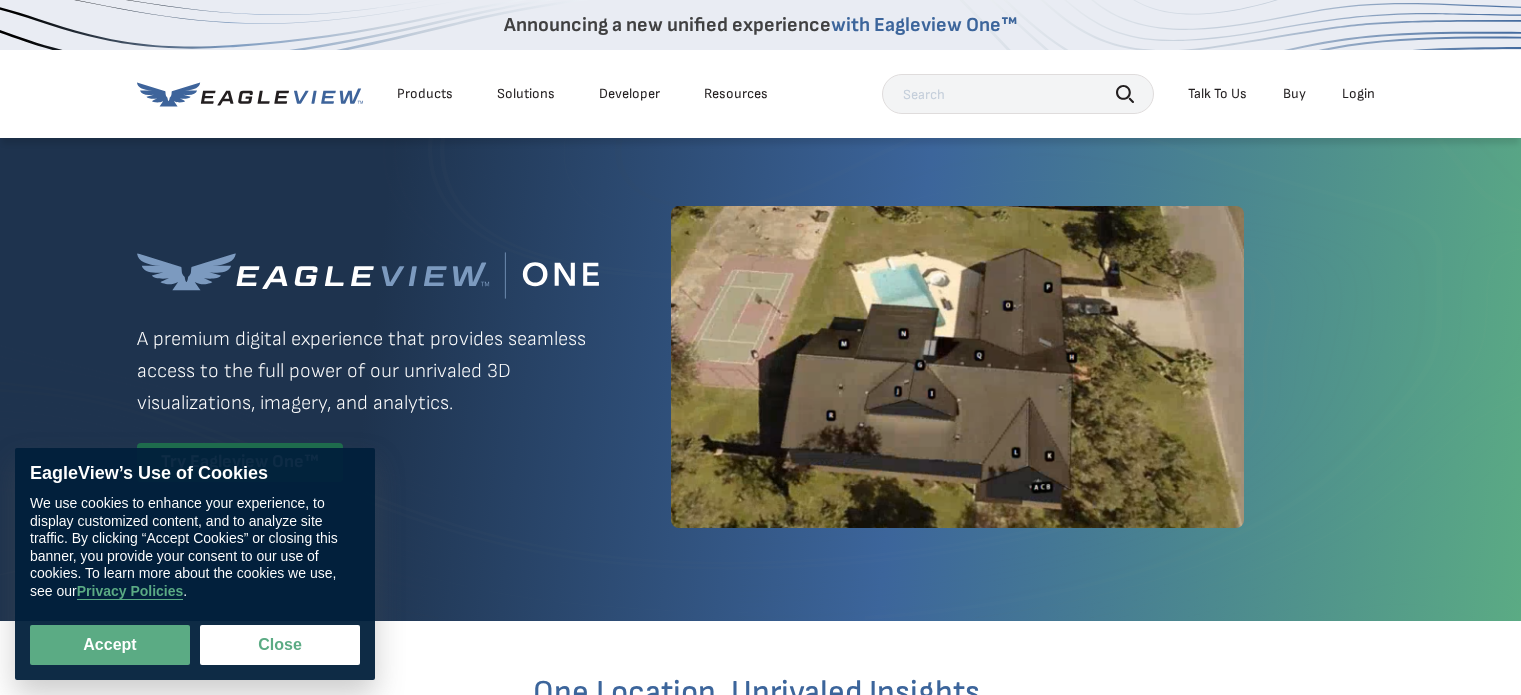 scroll, scrollTop: 0, scrollLeft: 0, axis: both 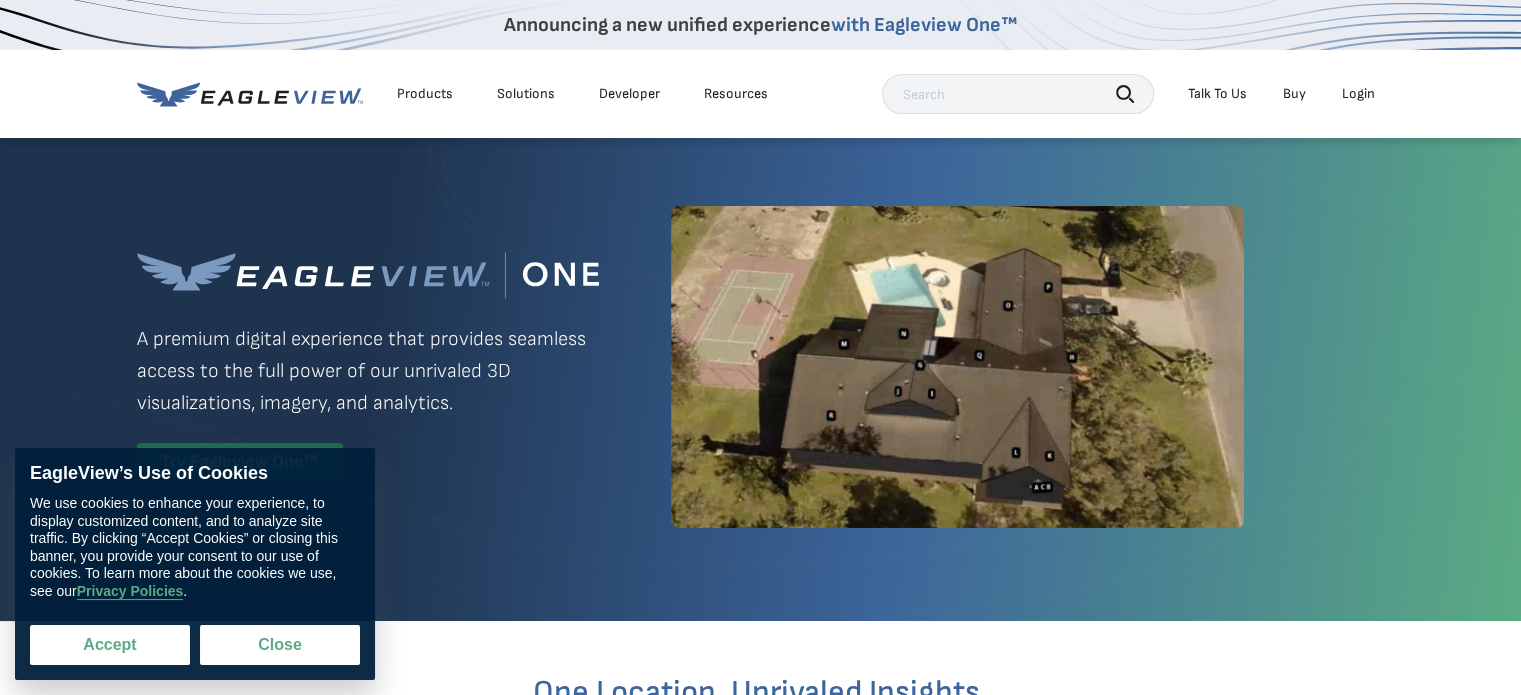 click on "Accept" at bounding box center (110, 645) 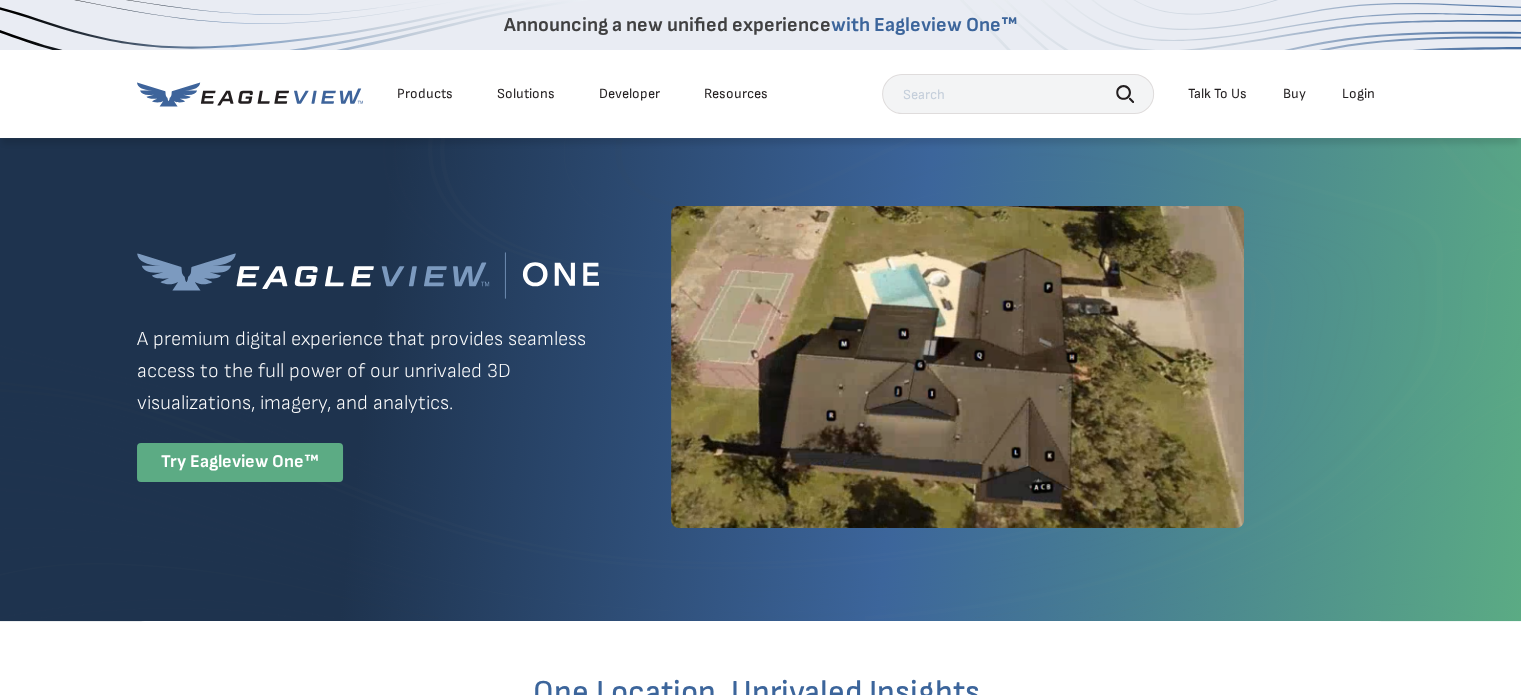 click on "Try Eagleview One™" at bounding box center [240, 462] 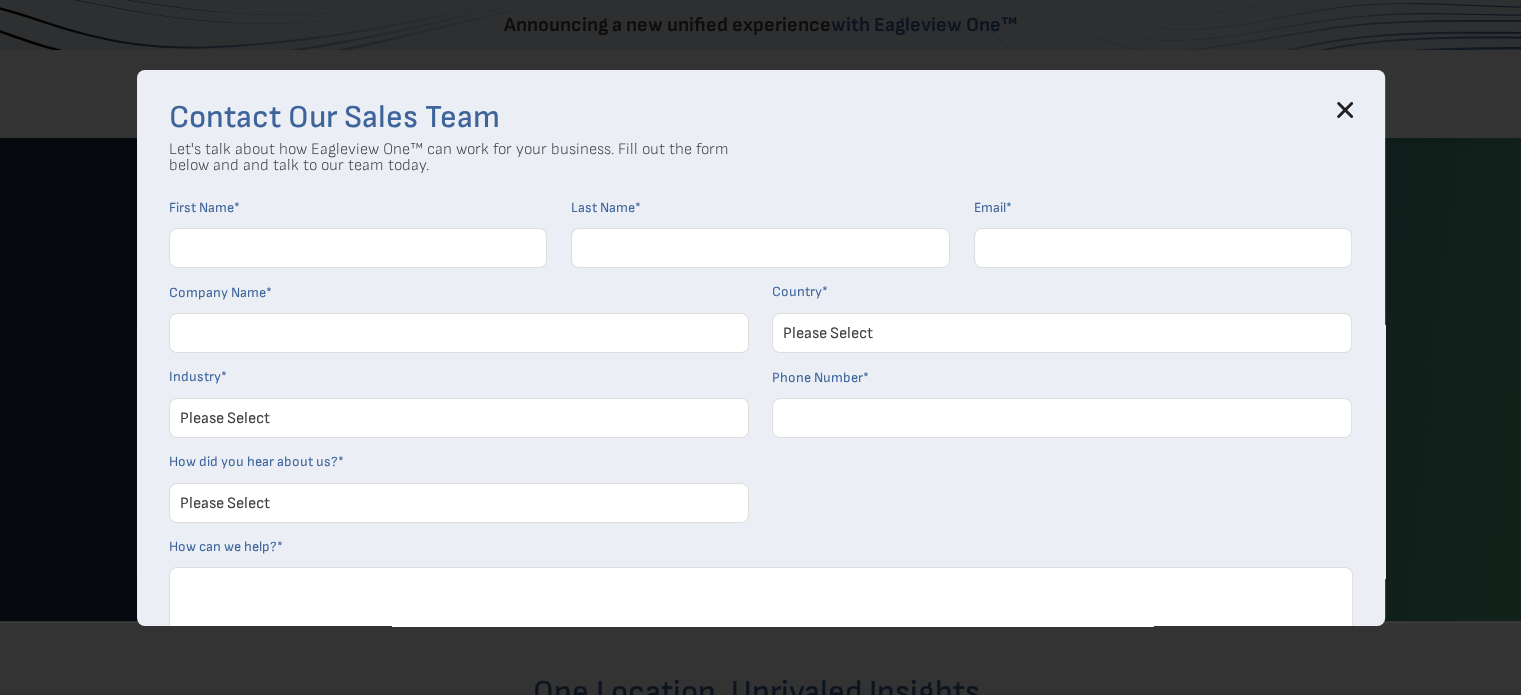 click on "Contact Our Sales Team" at bounding box center [761, 118] 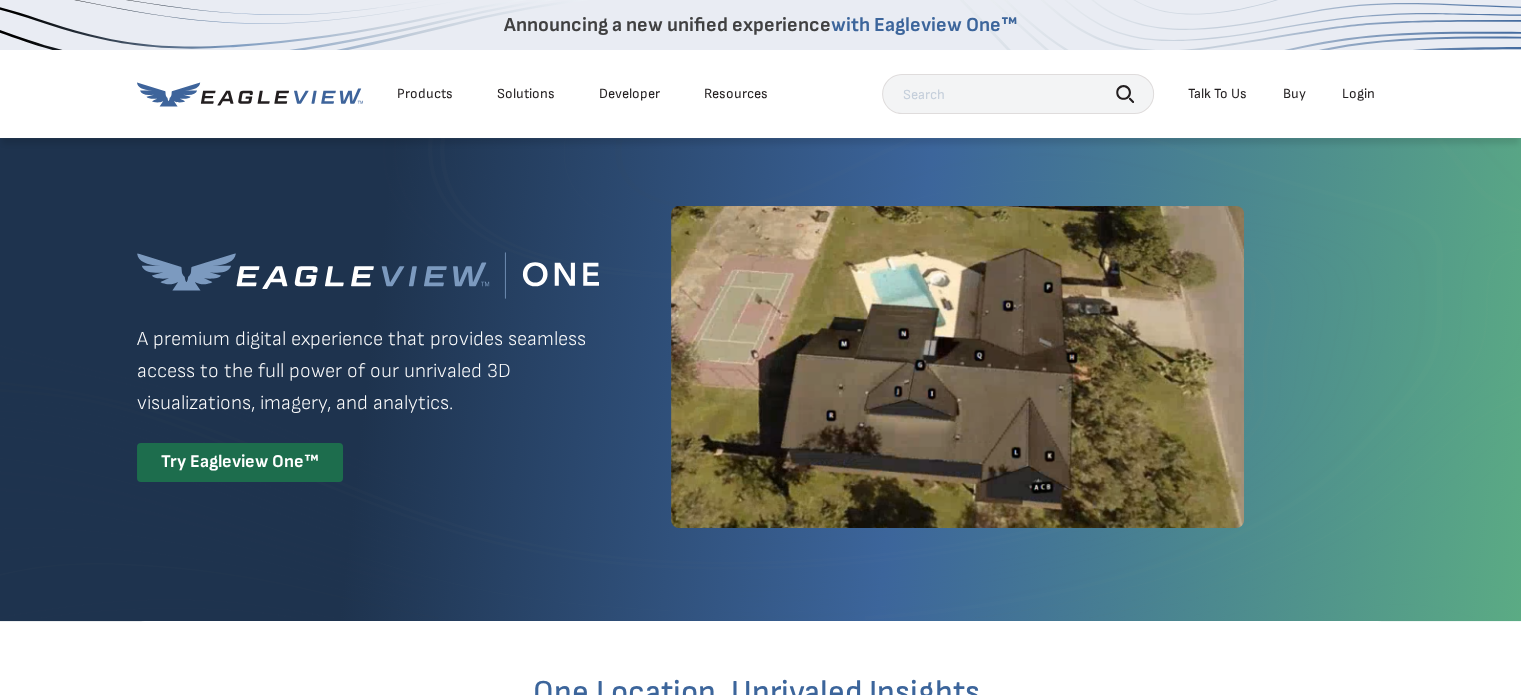 click on "Login" at bounding box center [1358, 94] 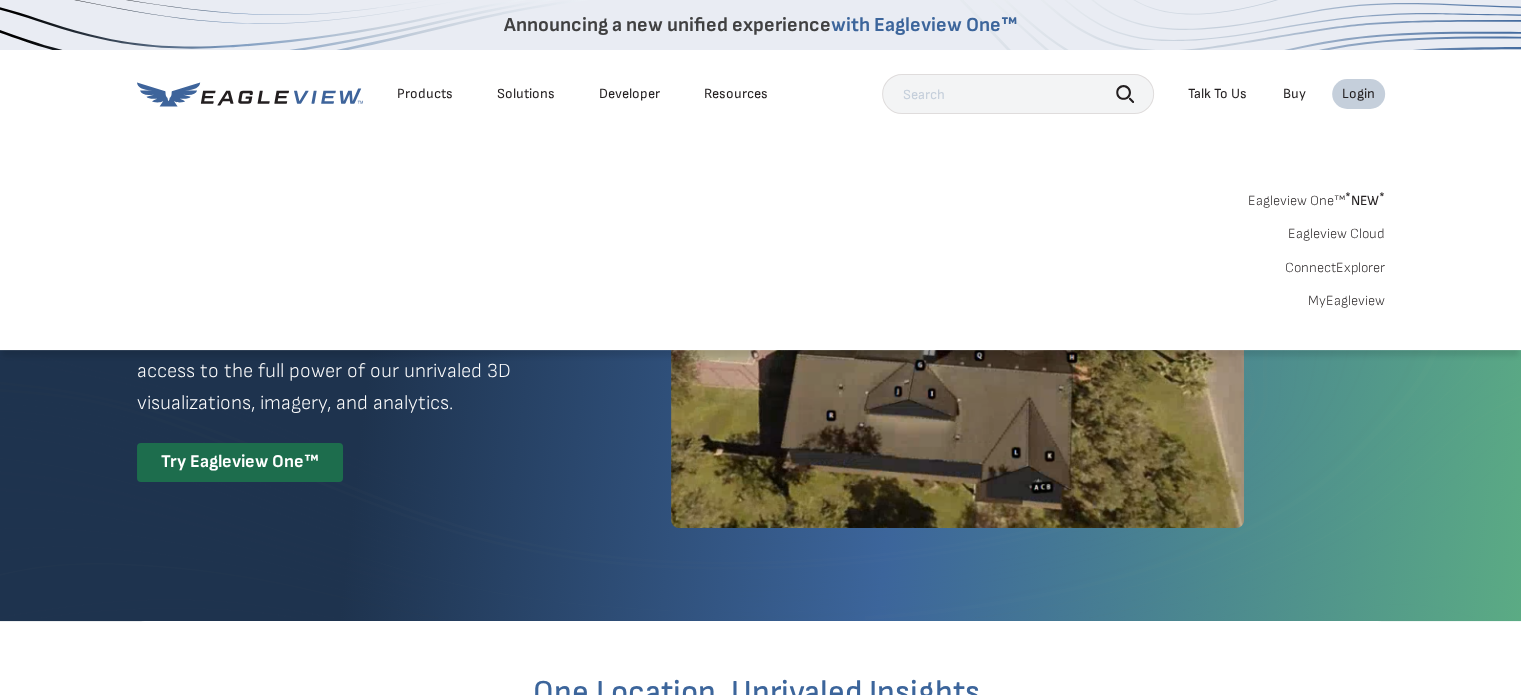 click on "MyEagleview" at bounding box center (1346, 301) 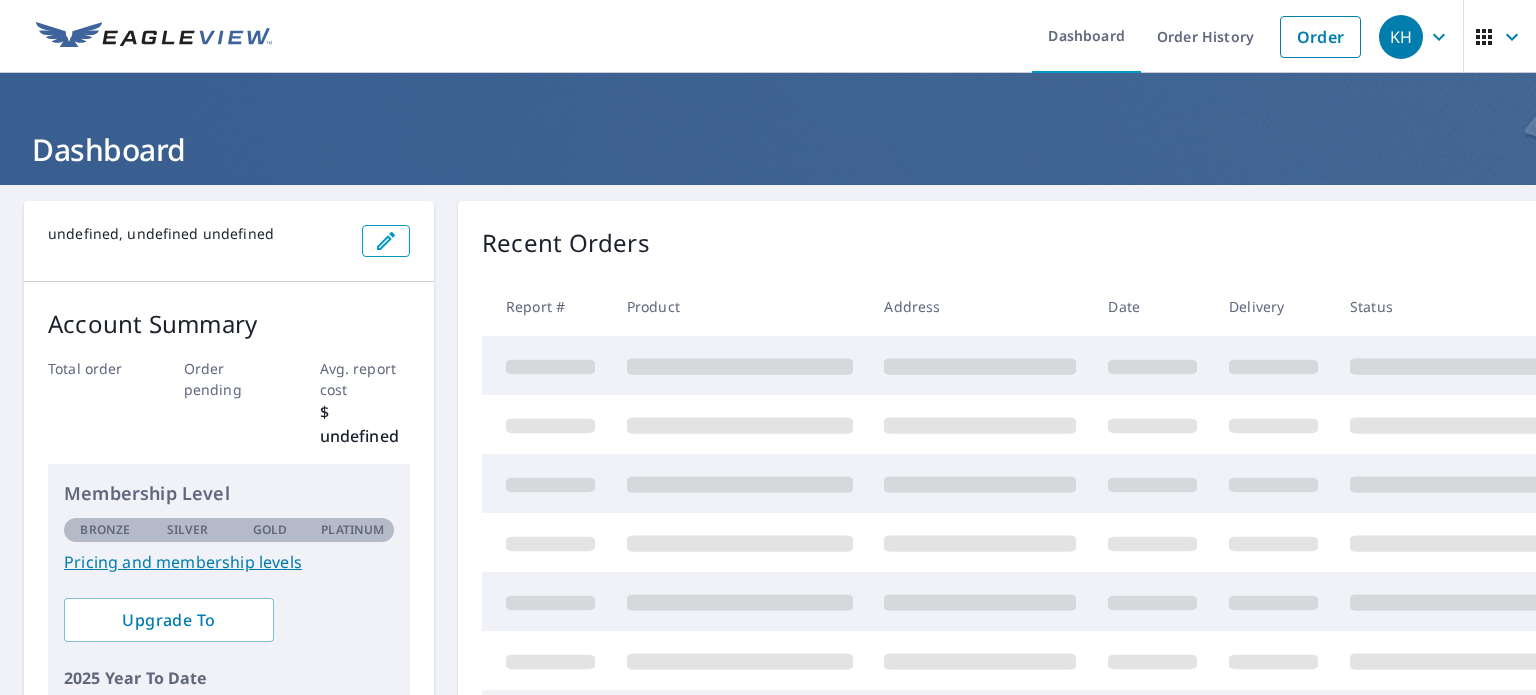 scroll, scrollTop: 0, scrollLeft: 0, axis: both 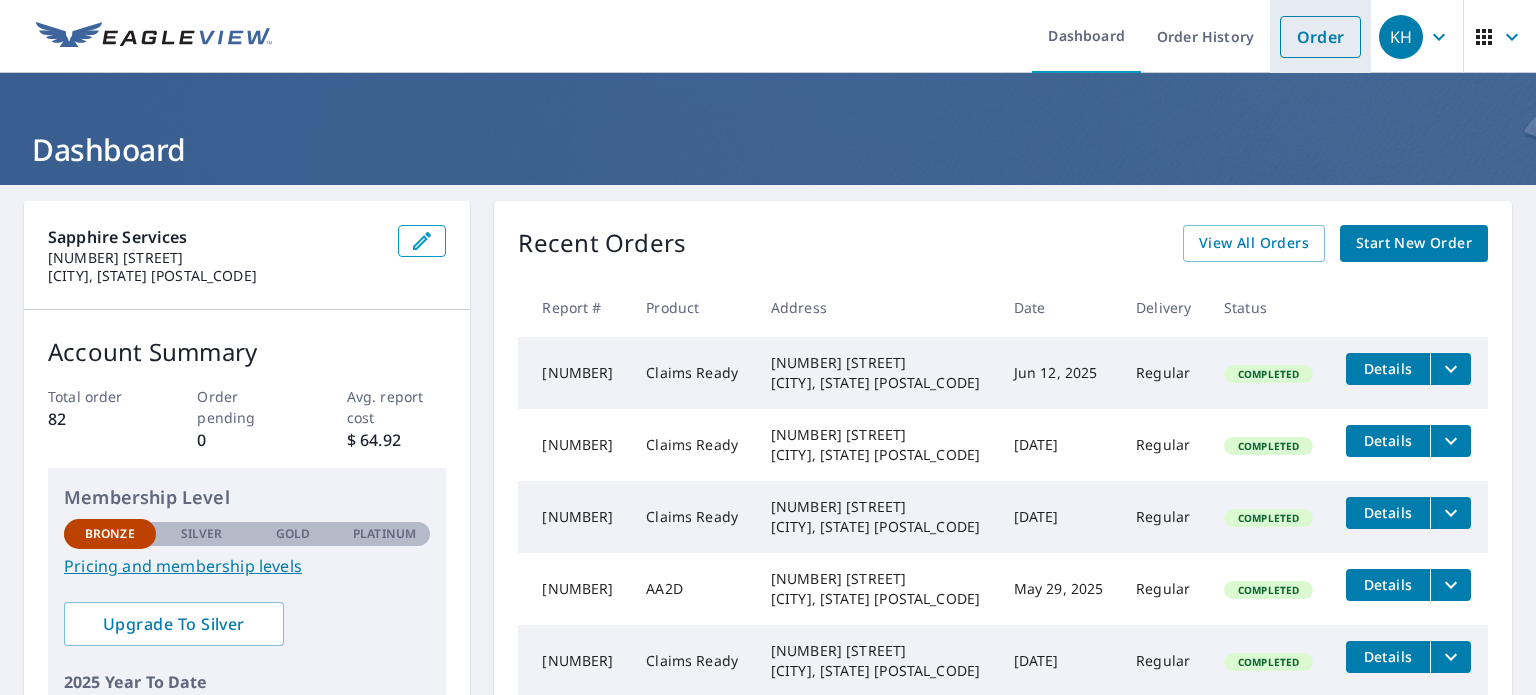 click on "Order" at bounding box center [1320, 37] 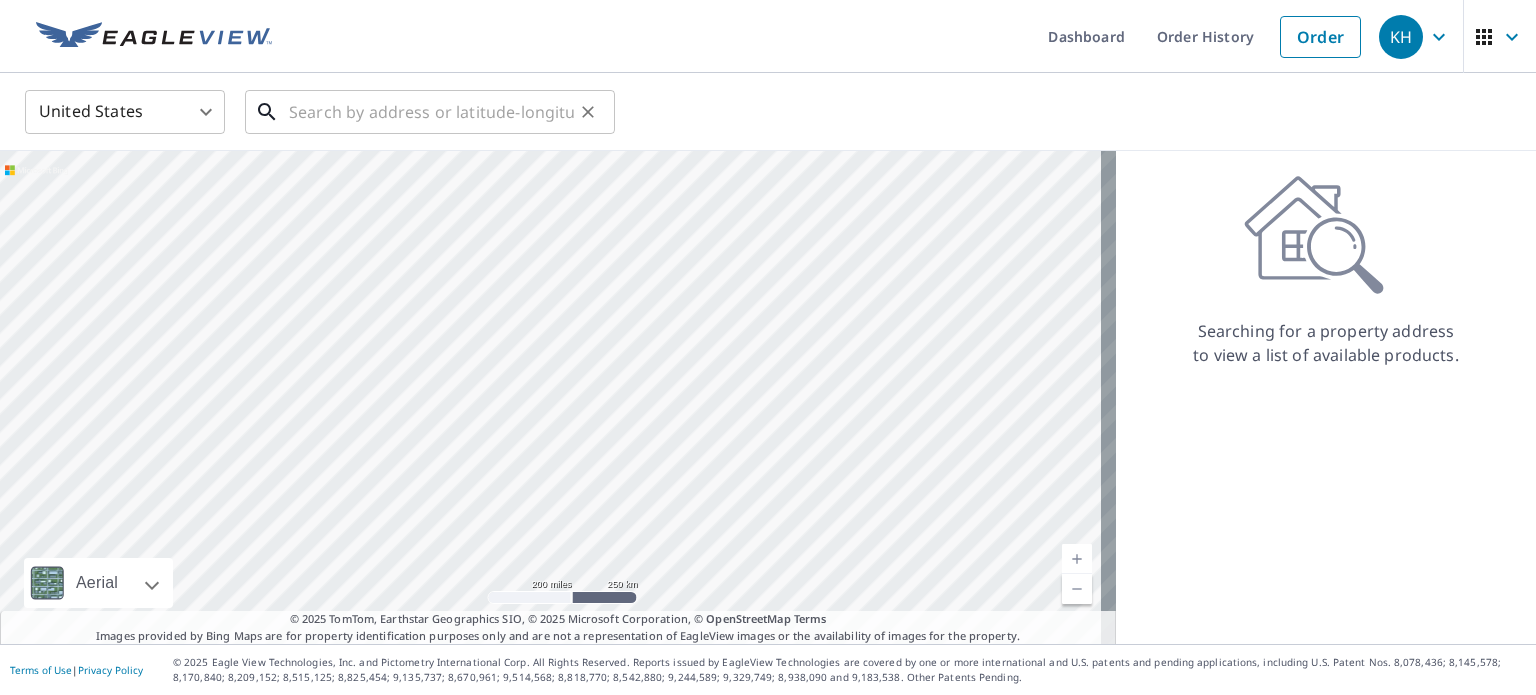 click at bounding box center [431, 112] 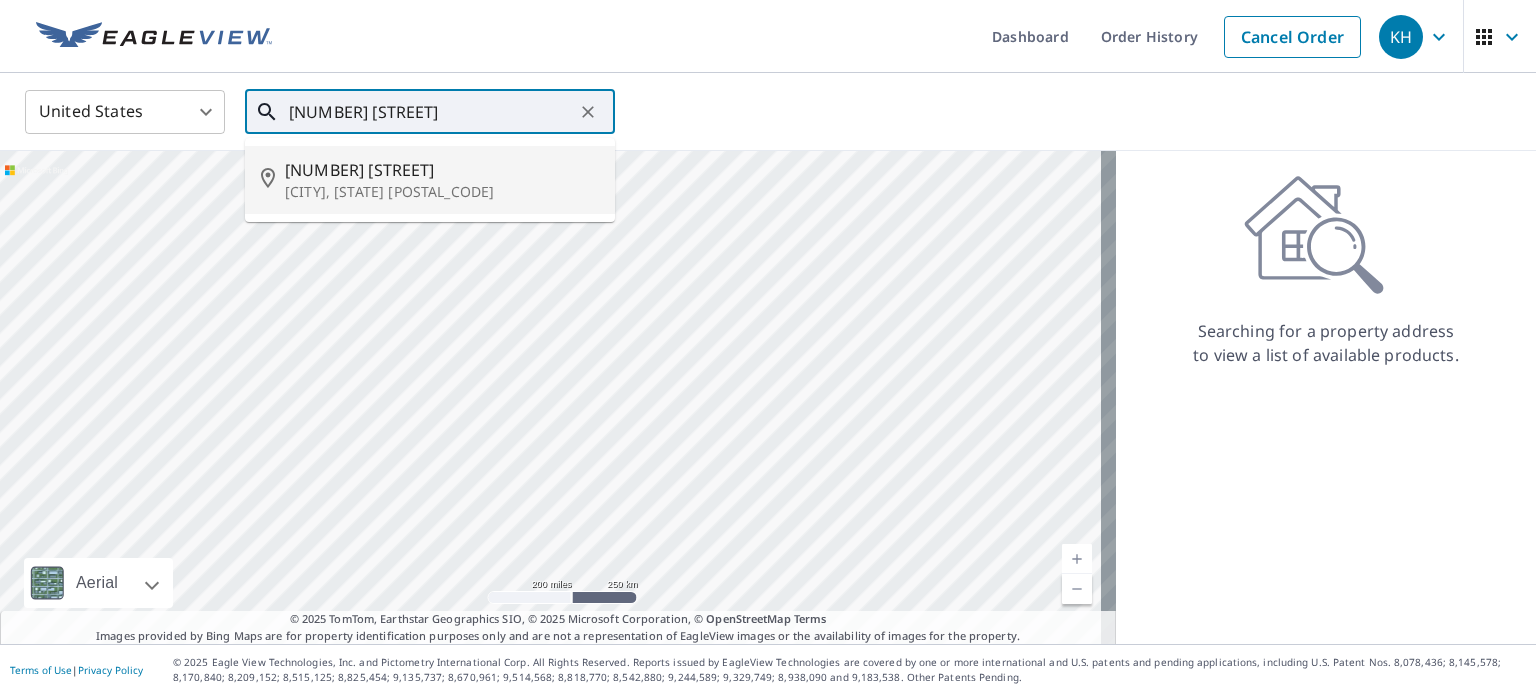 click on "[NUMBER] [STREET]" at bounding box center (442, 170) 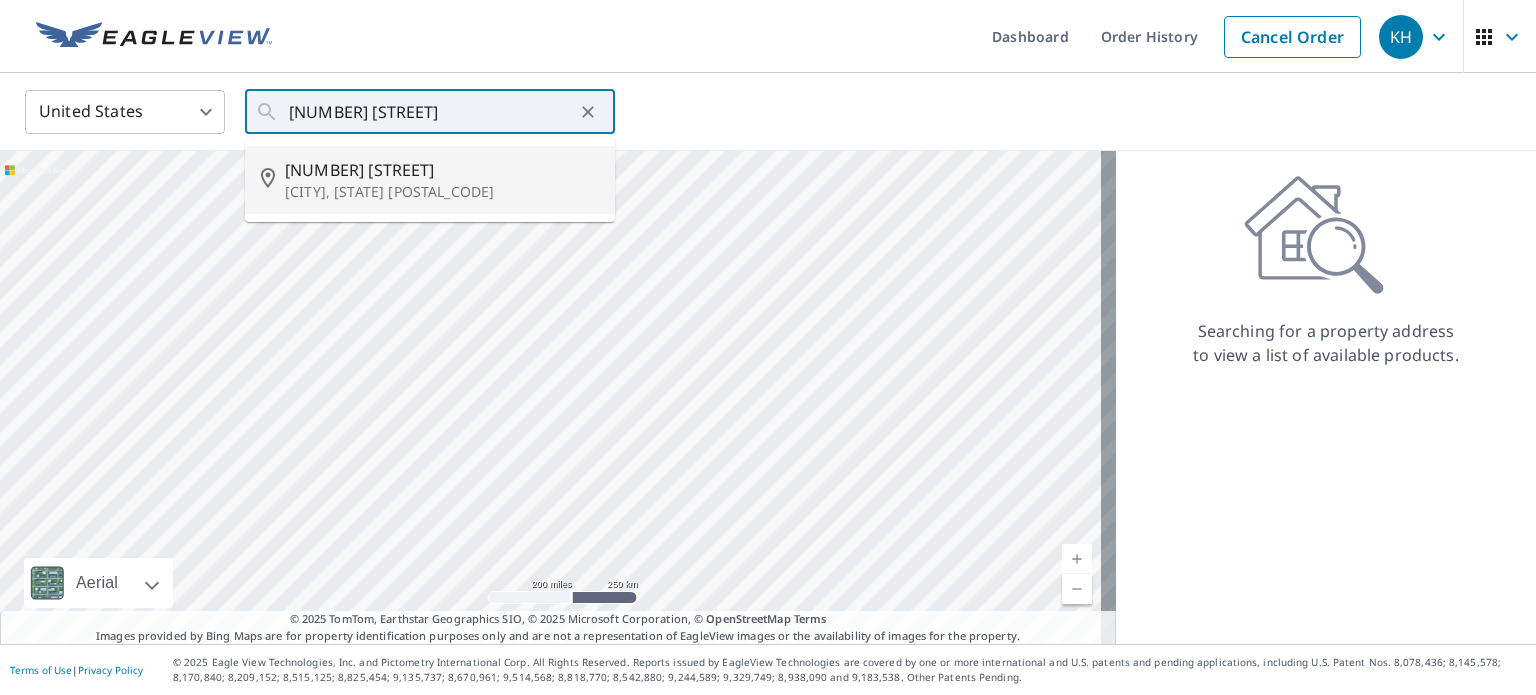 type on "[NUMBER] [STREET] [CITY], [STATE], [POSTAL_CODE]" 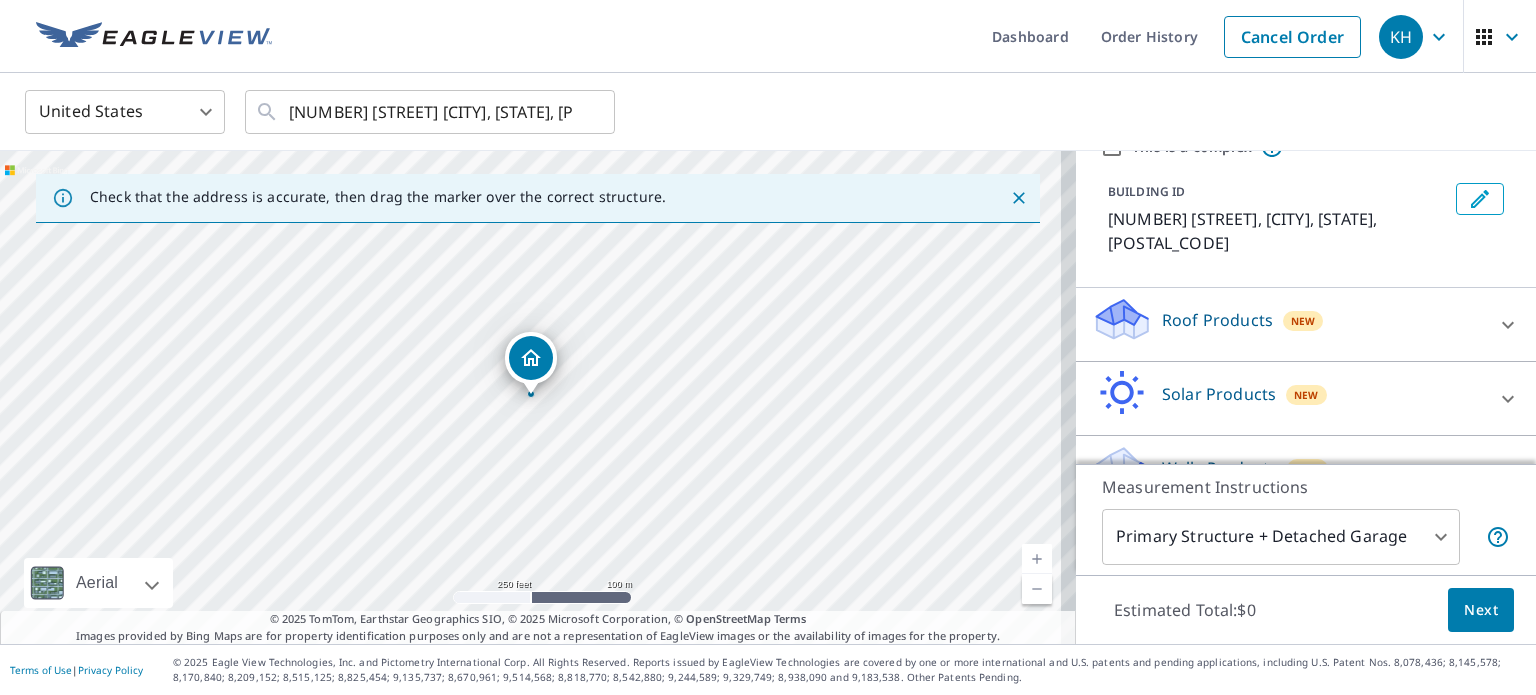 scroll, scrollTop: 114, scrollLeft: 0, axis: vertical 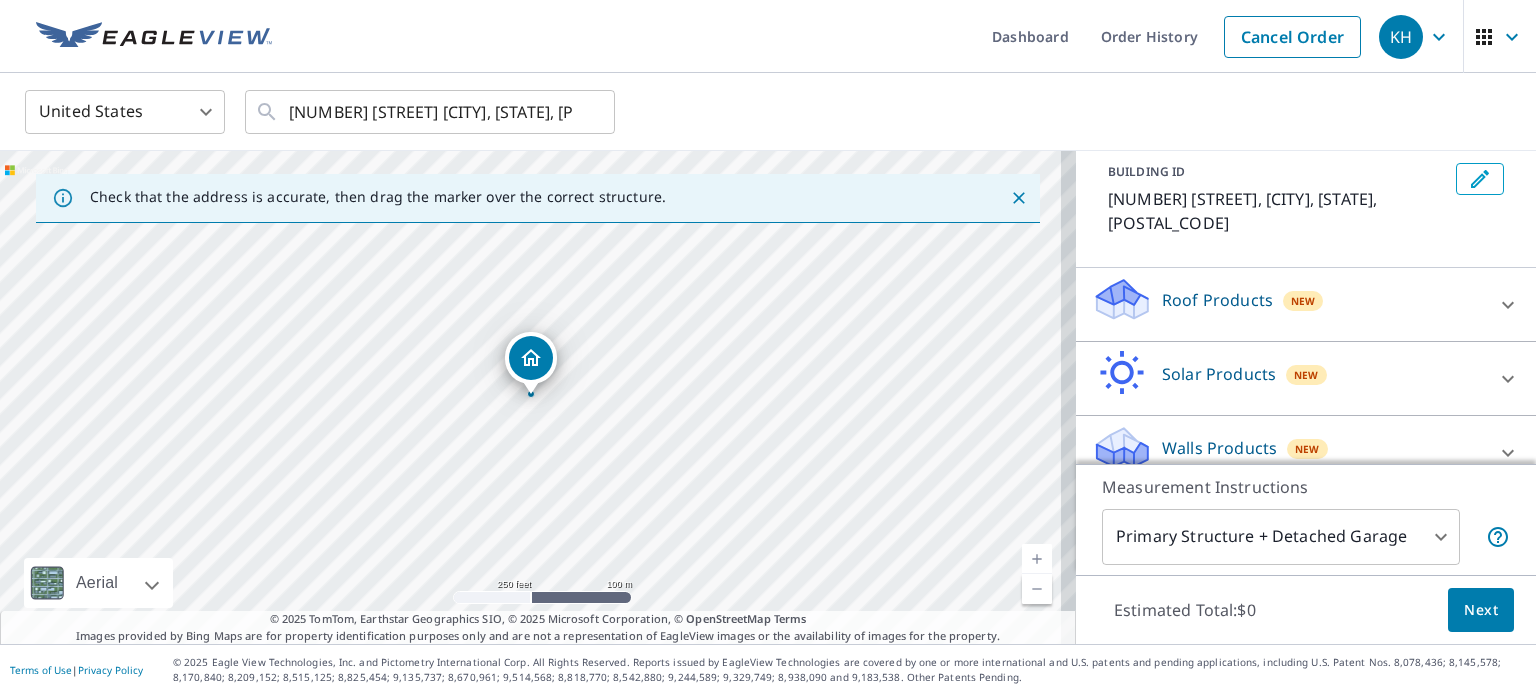 click on "Roof Products New" at bounding box center [1288, 304] 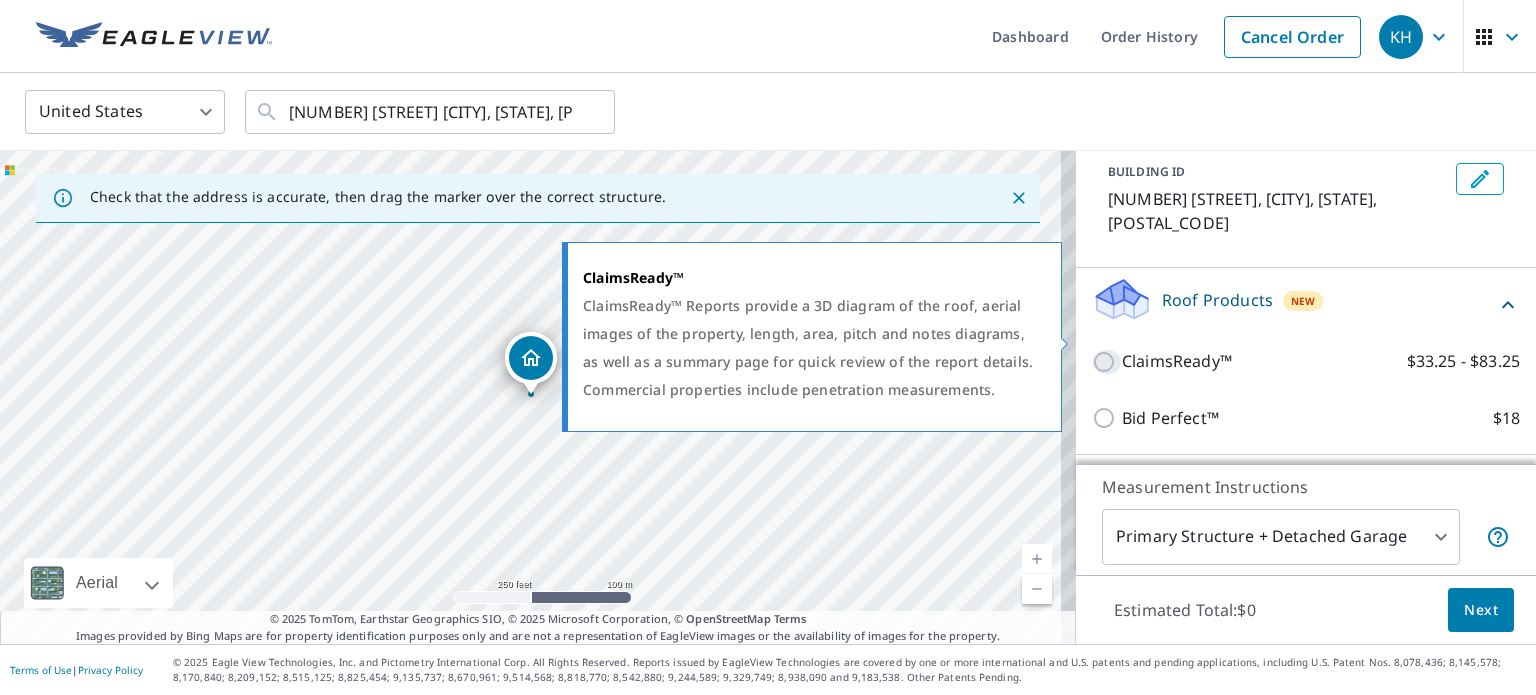 click on "ClaimsReady™ $33.25 - $83.25" at bounding box center (1107, 362) 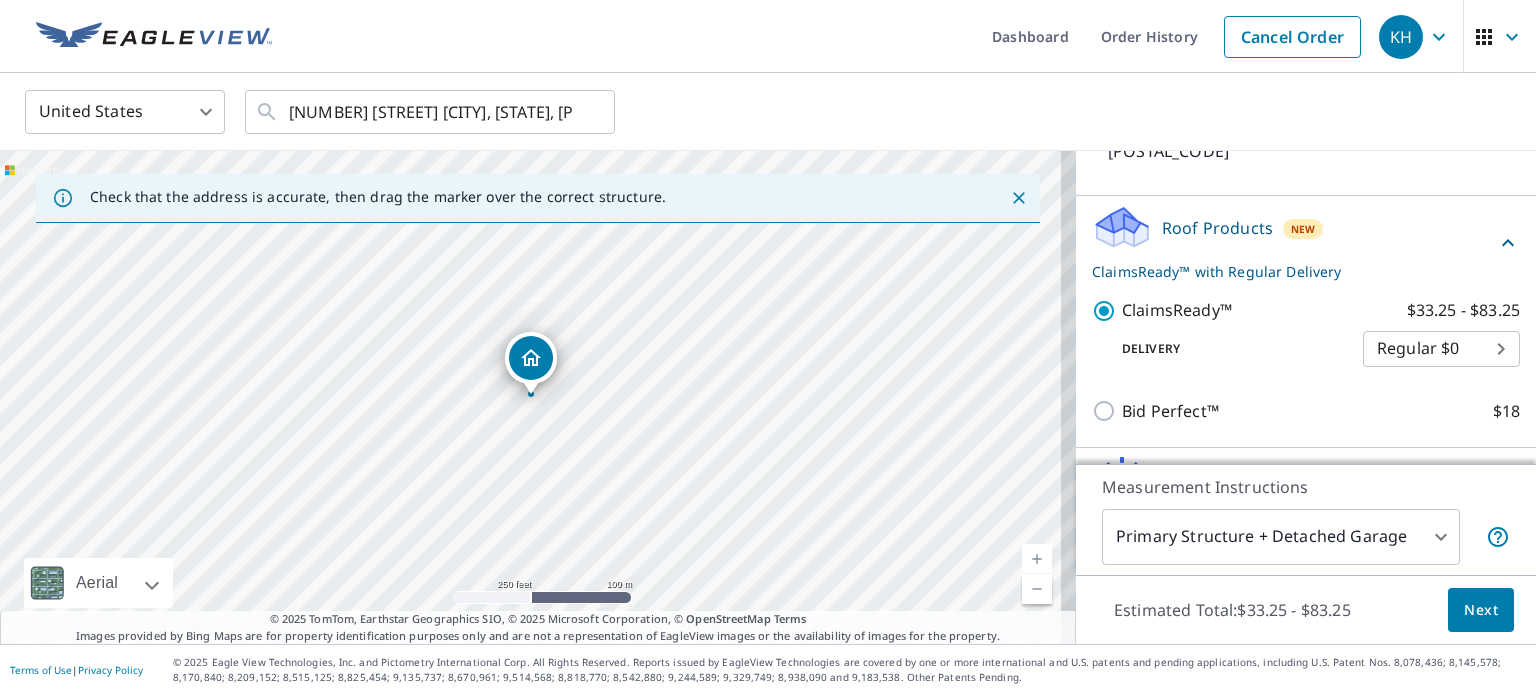 scroll, scrollTop: 292, scrollLeft: 0, axis: vertical 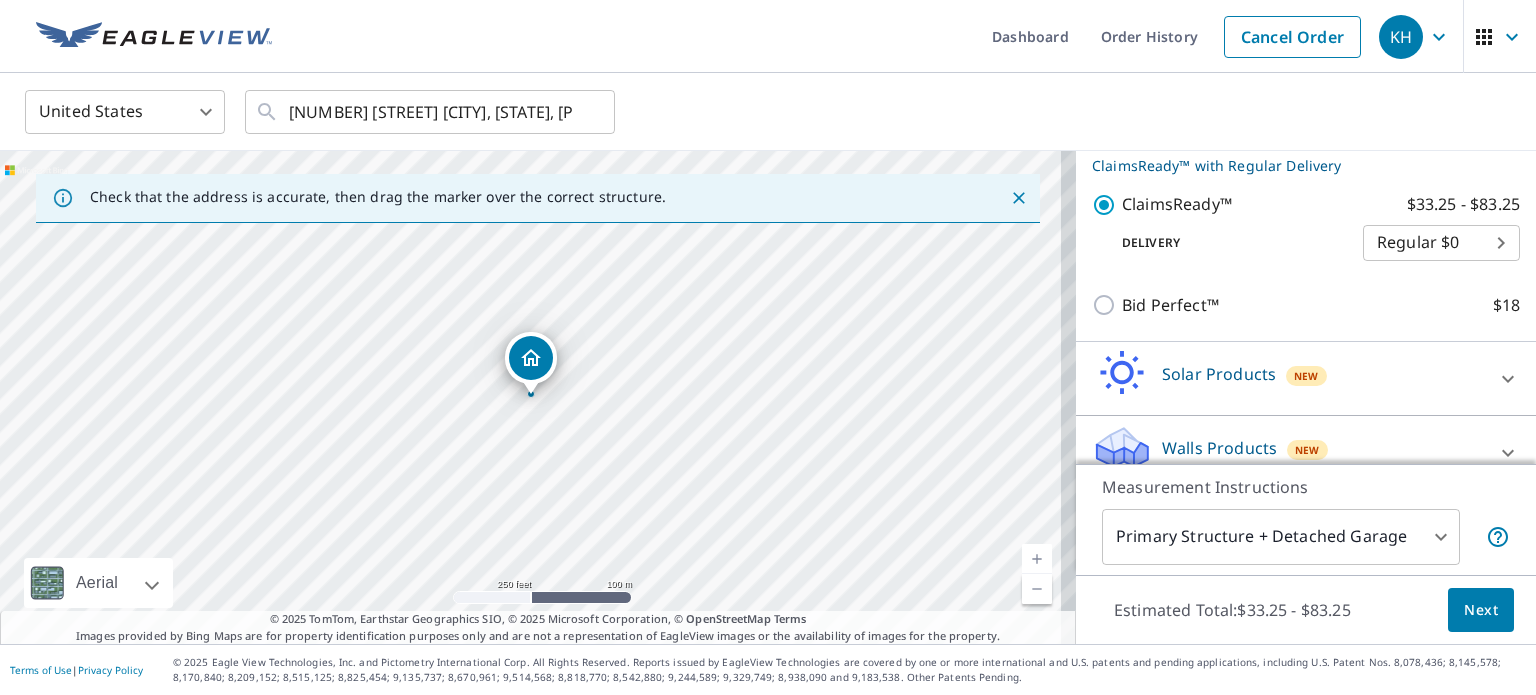 click on "[NUMBER] [STREET] [CITY], [STATE] [POSTAL_CODE]" at bounding box center (768, 347) 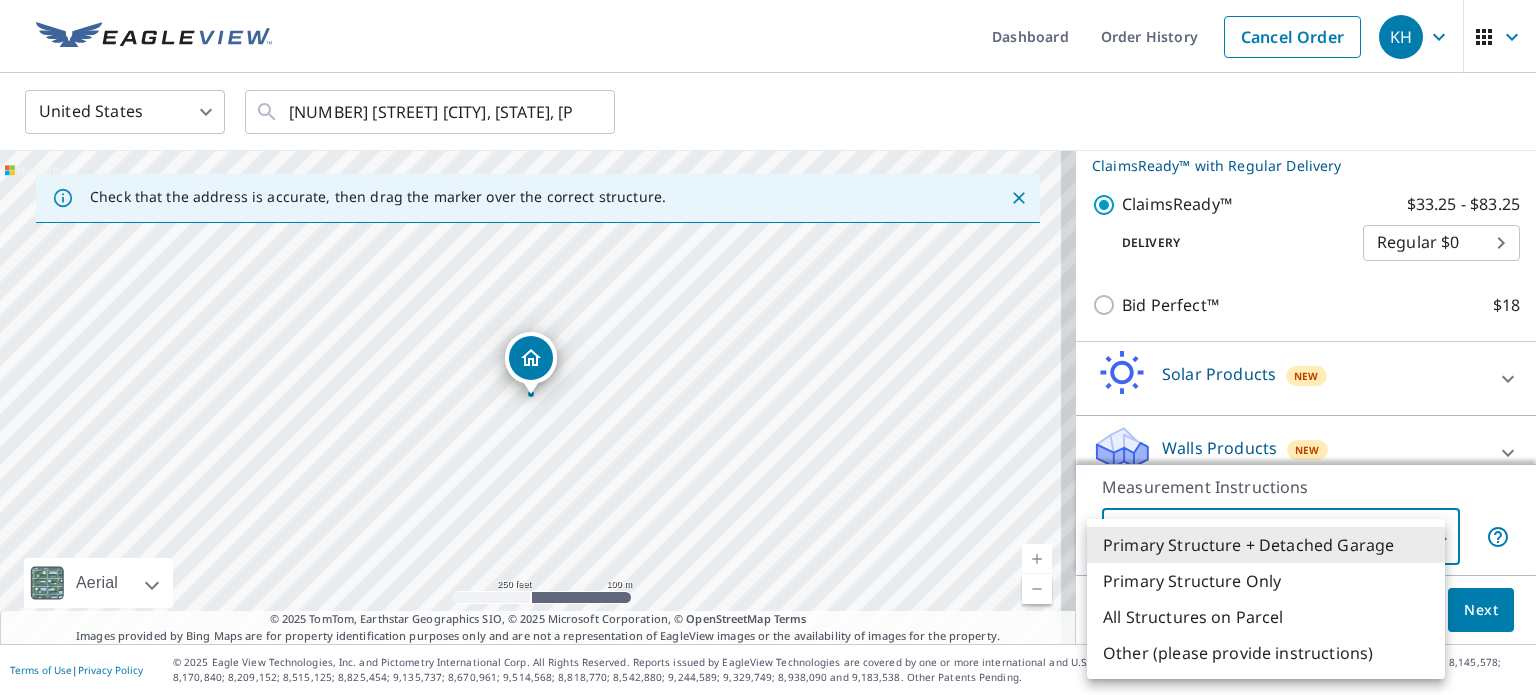 click on "Primary Structure + Detached Garage" at bounding box center (1266, 545) 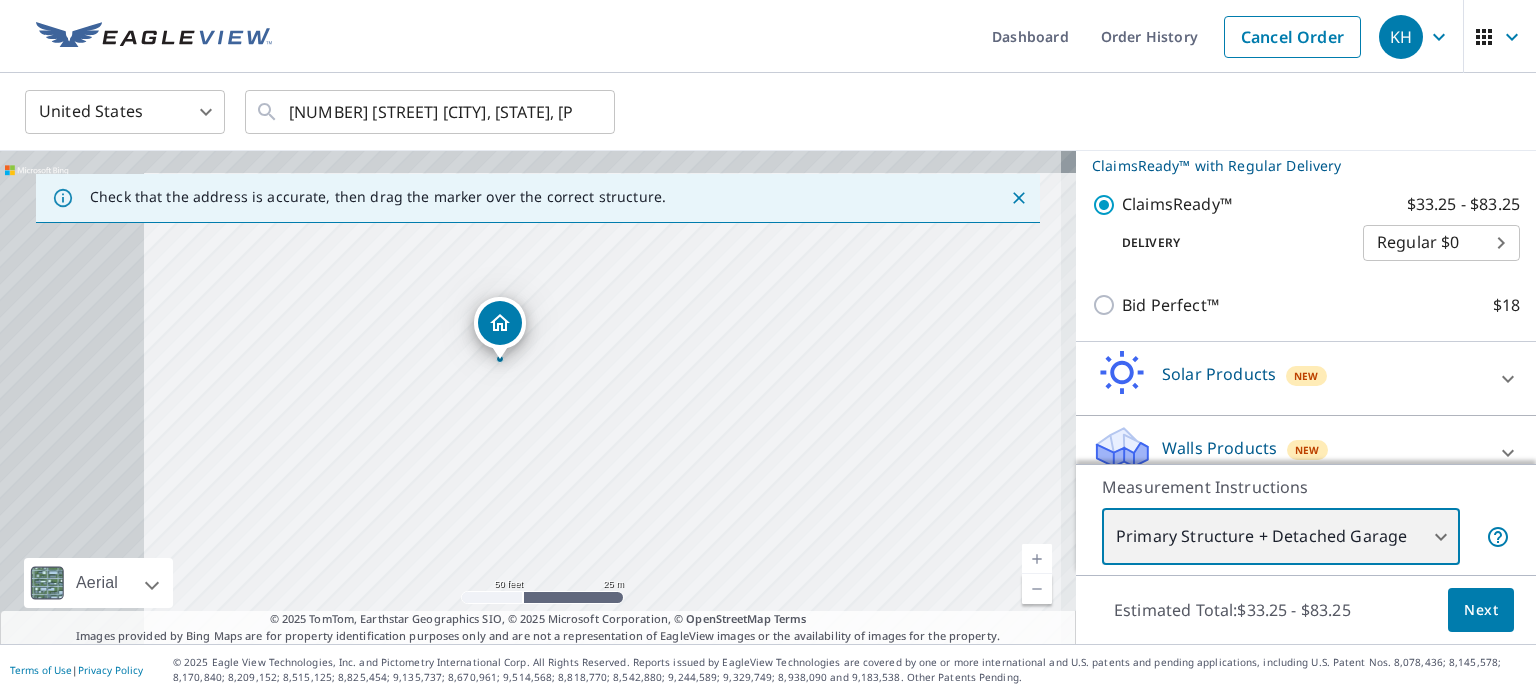 drag, startPoint x: 388, startPoint y: 415, endPoint x: 660, endPoint y: 476, distance: 278.75616 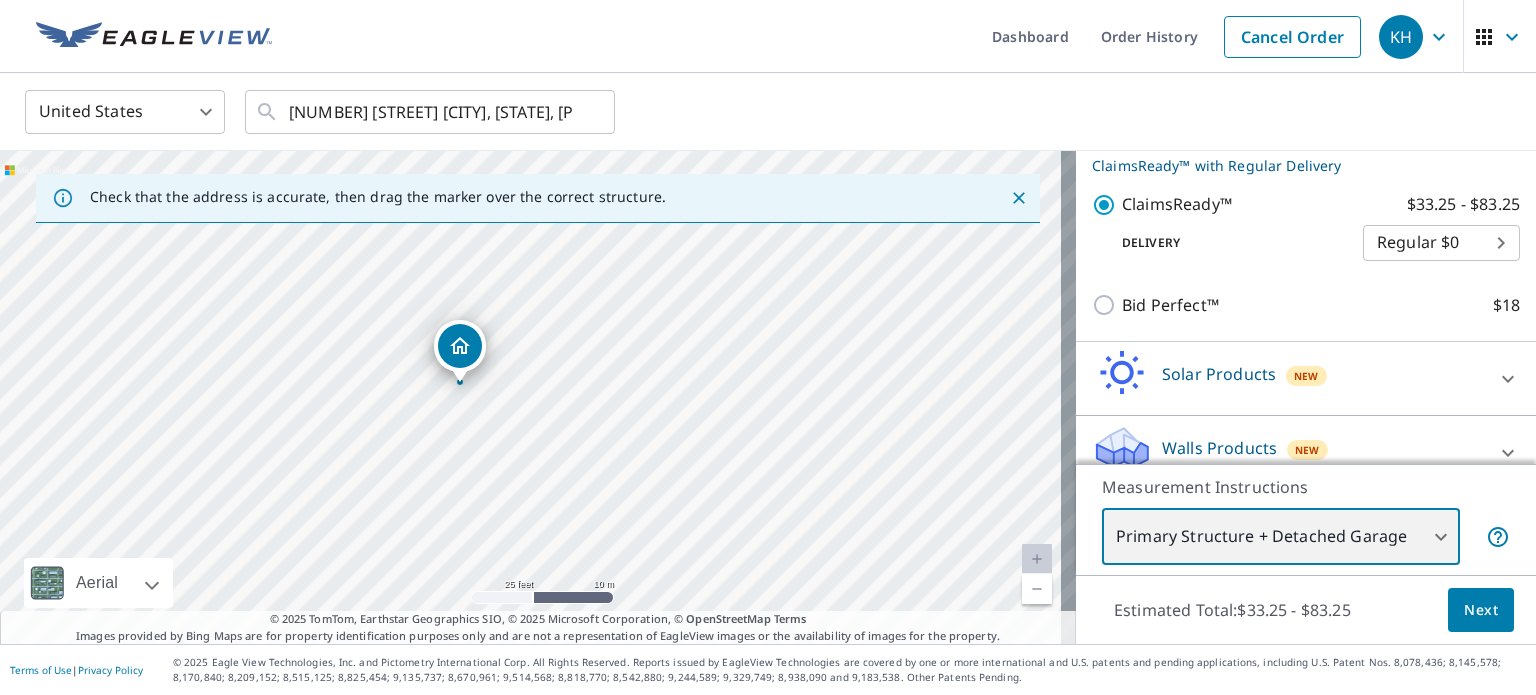 drag, startPoint x: 504, startPoint y: 402, endPoint x: 564, endPoint y: 473, distance: 92.95698 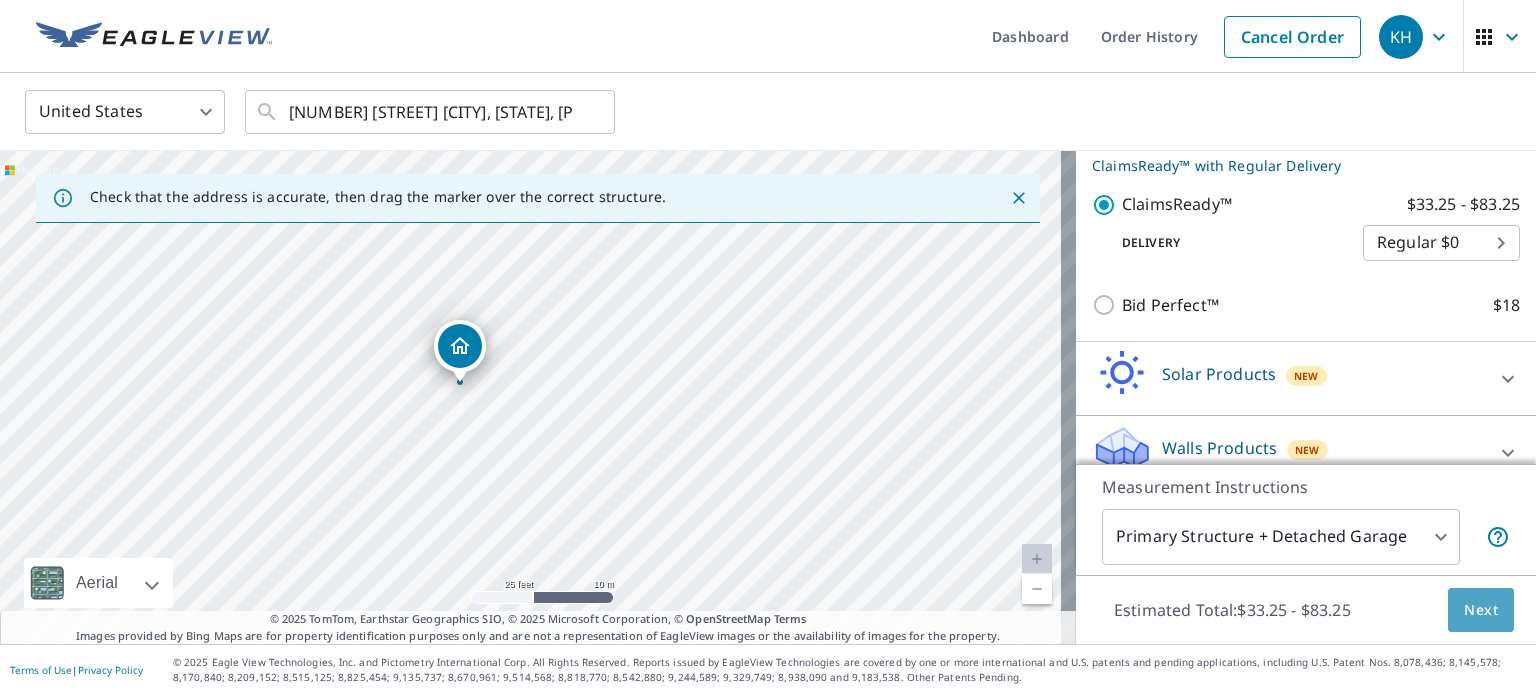 click on "Next" at bounding box center [1481, 610] 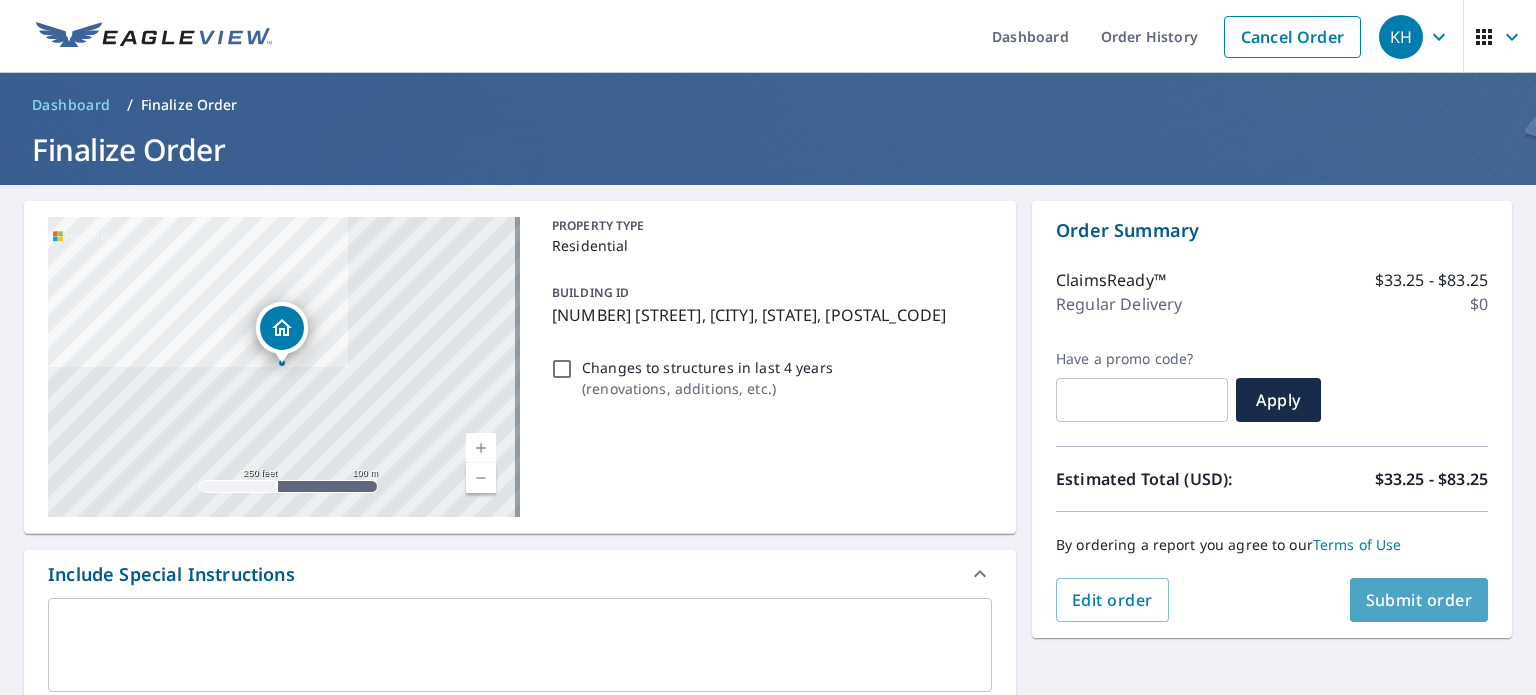 click on "Submit order" at bounding box center [1419, 600] 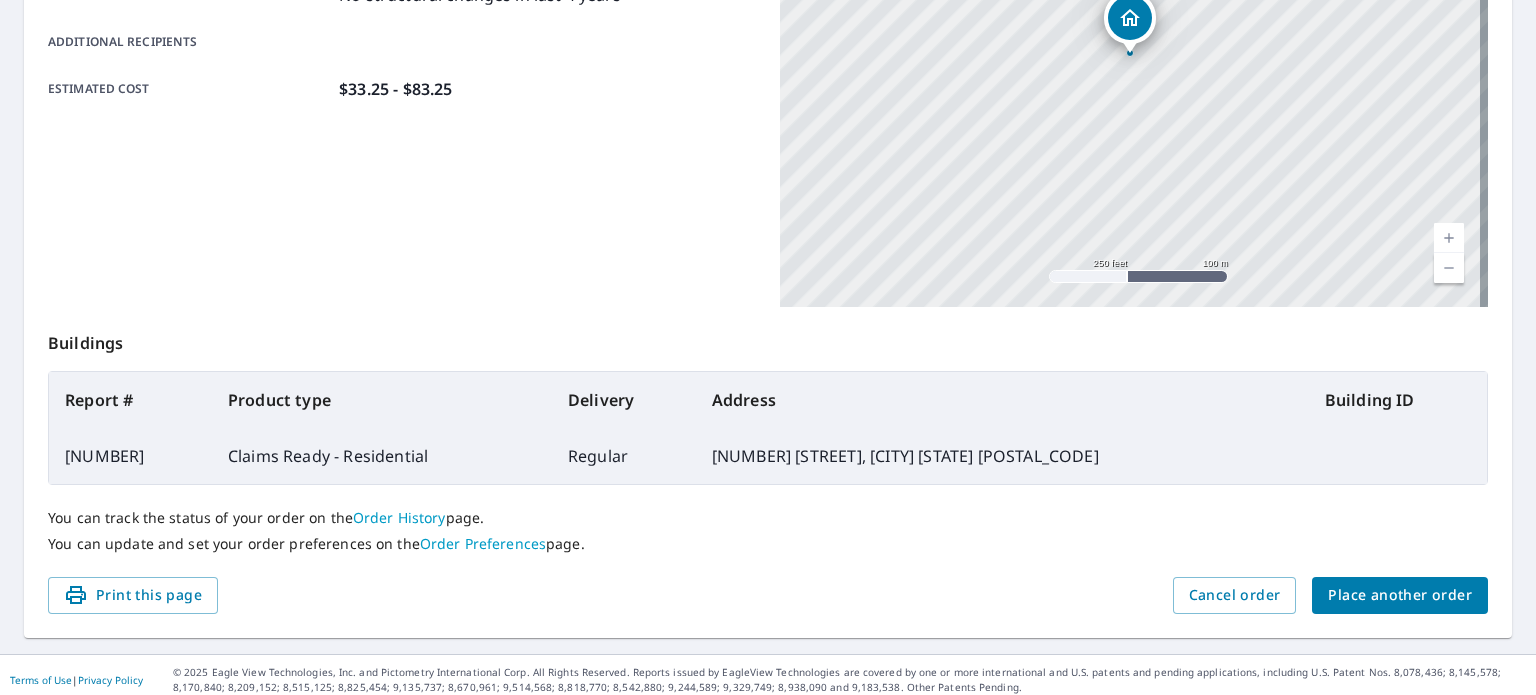 scroll, scrollTop: 480, scrollLeft: 0, axis: vertical 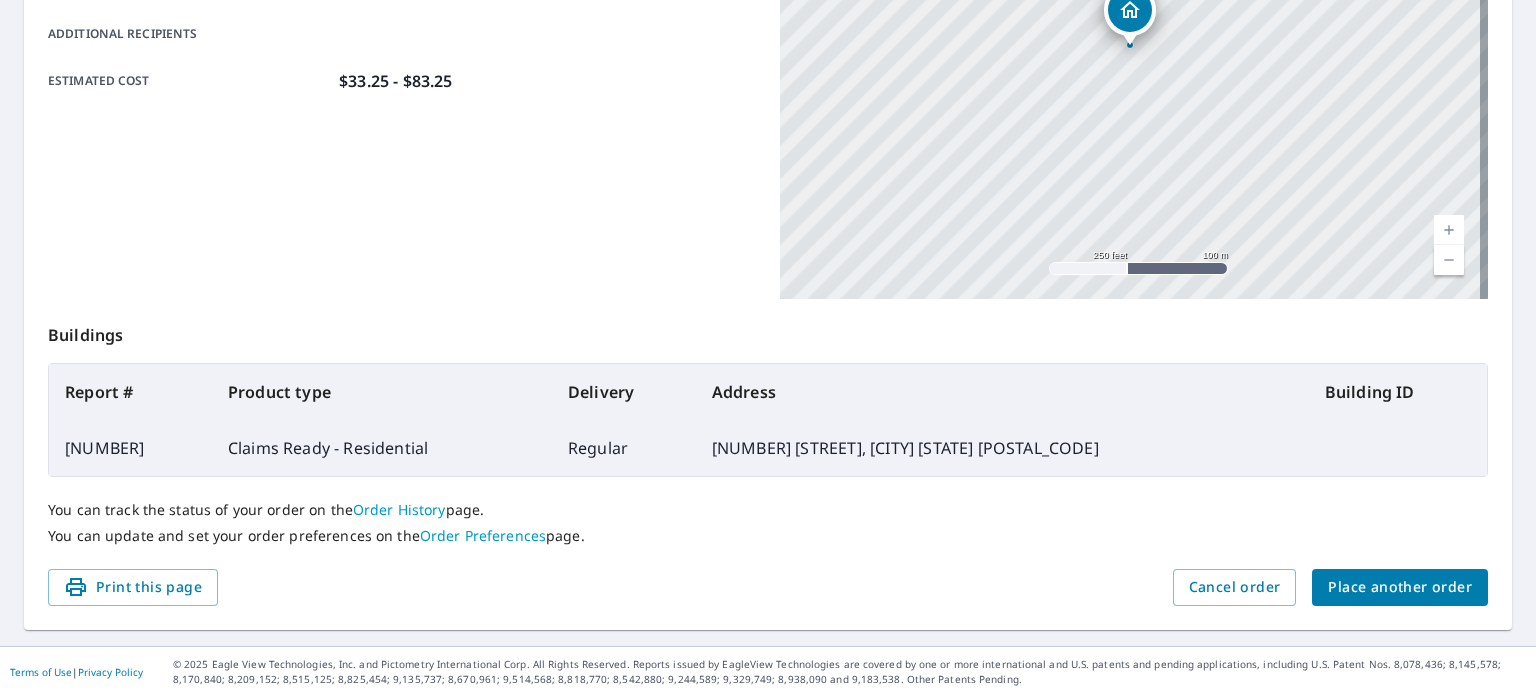 click on "Order History" at bounding box center [399, 509] 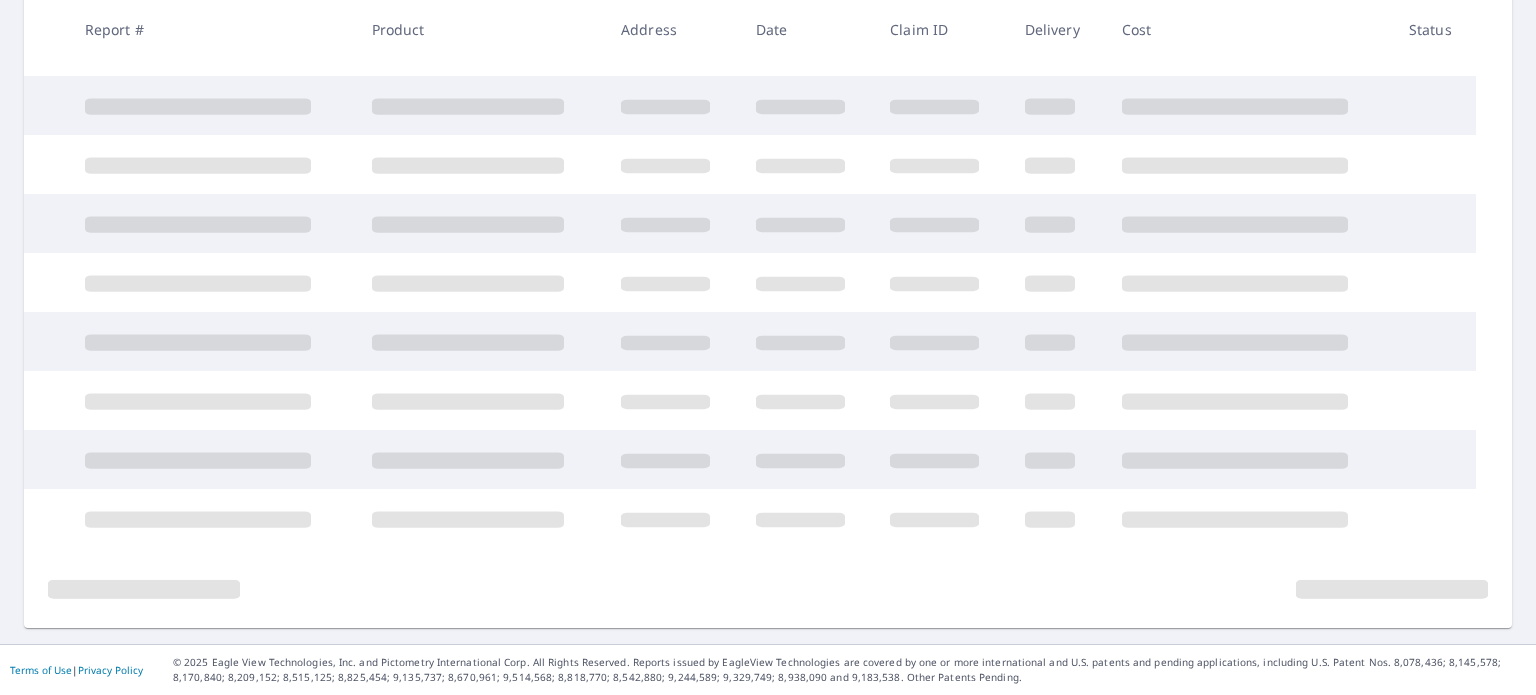 scroll, scrollTop: 462, scrollLeft: 0, axis: vertical 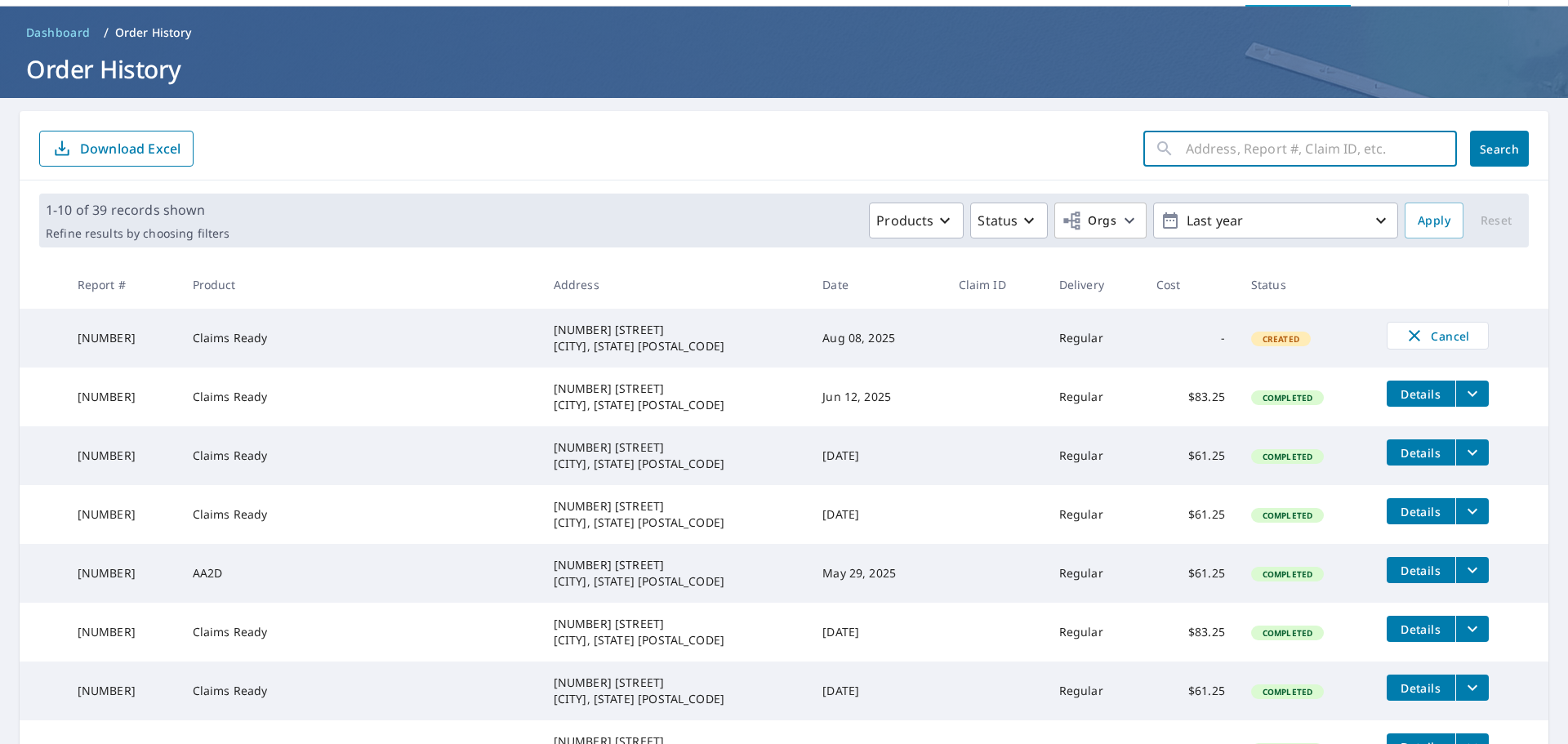 click at bounding box center (1321, 149) 